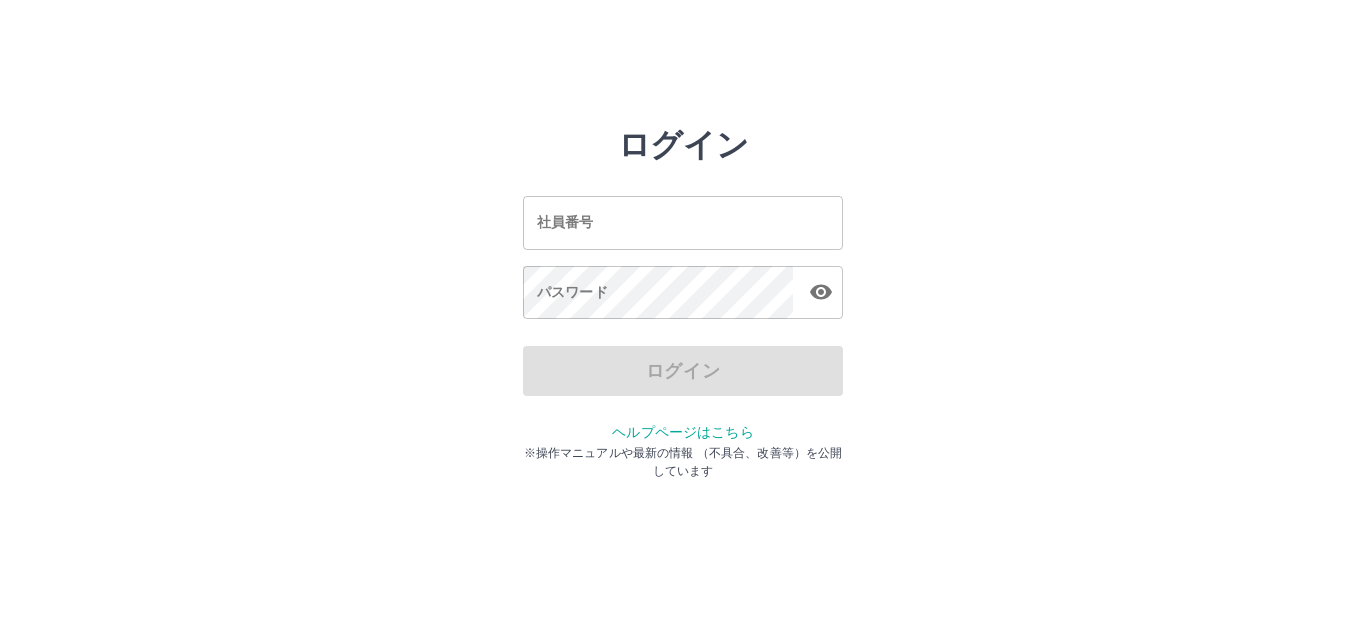 scroll, scrollTop: 0, scrollLeft: 0, axis: both 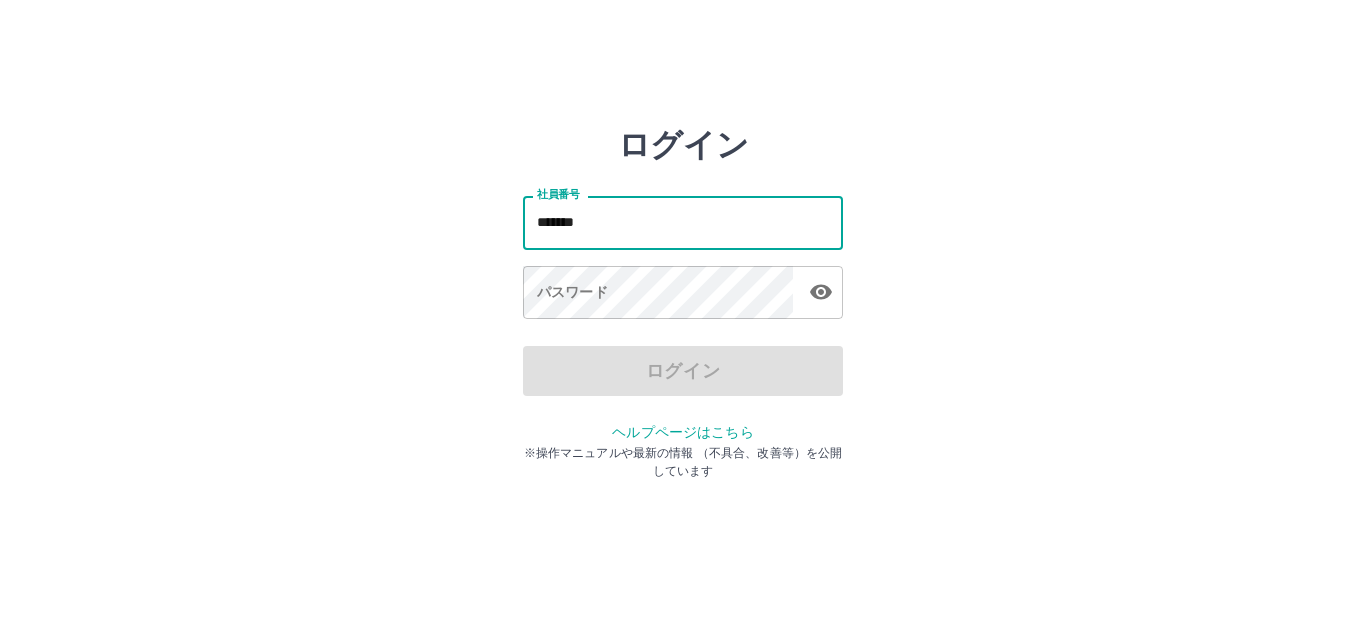 type on "*******" 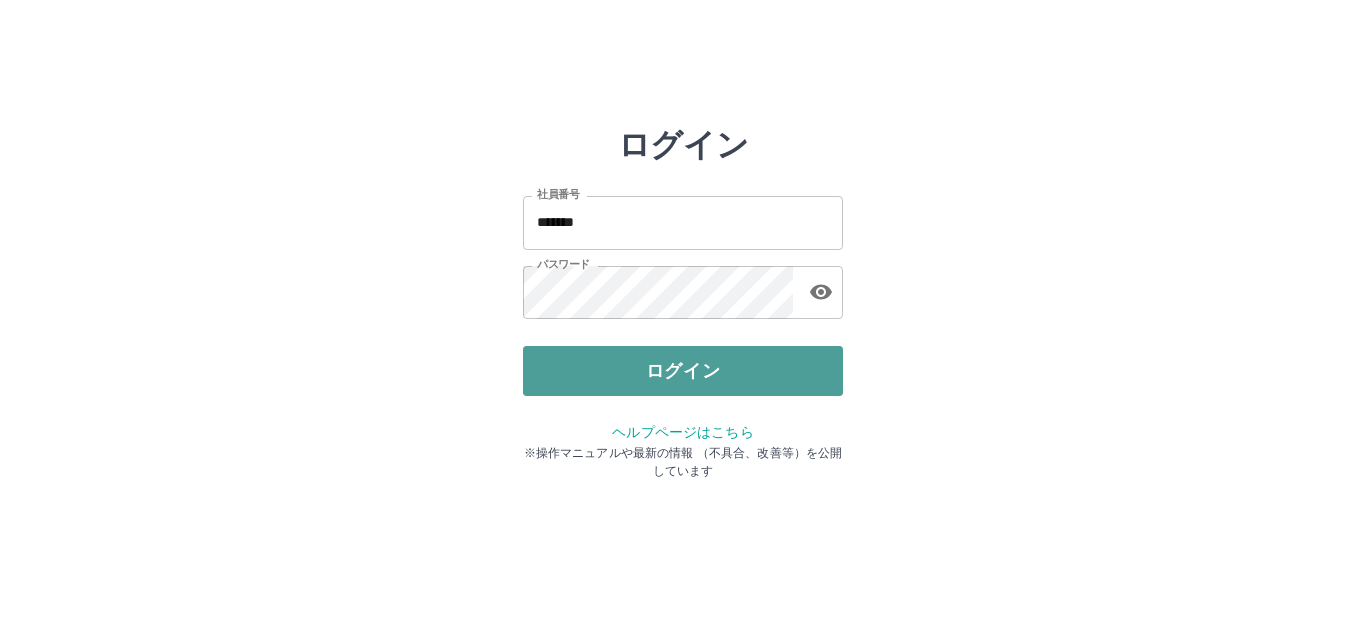 click on "ログイン" at bounding box center (683, 371) 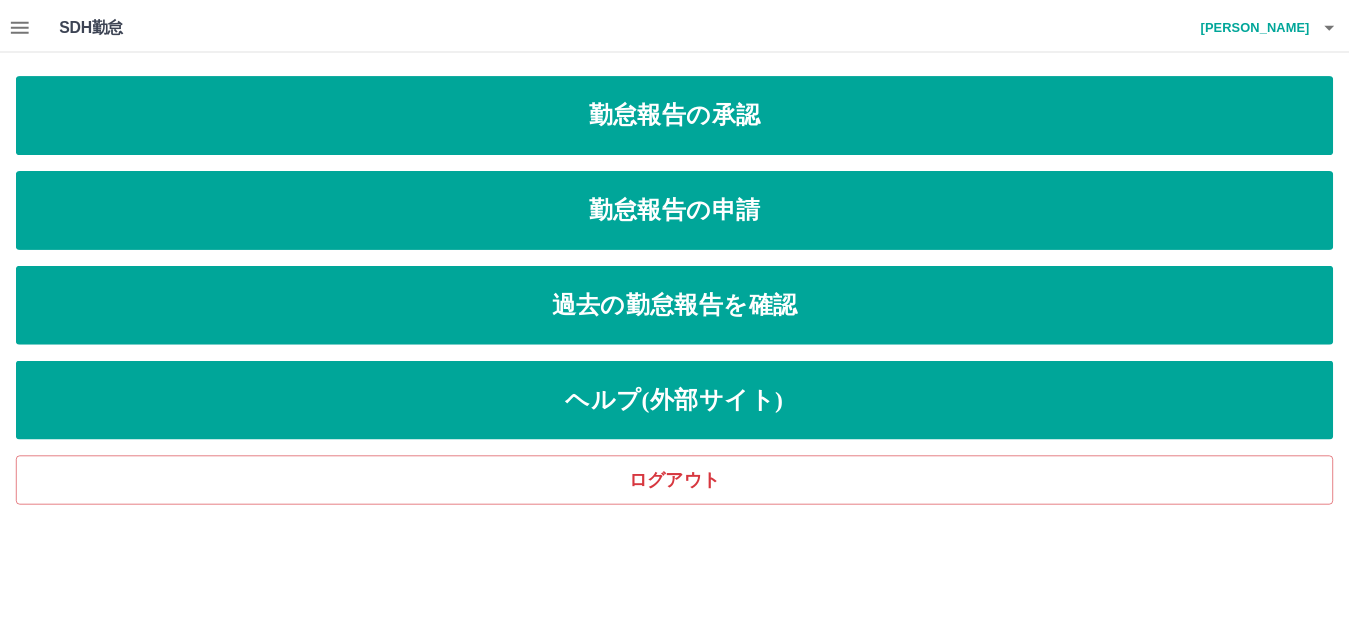 scroll, scrollTop: 0, scrollLeft: 0, axis: both 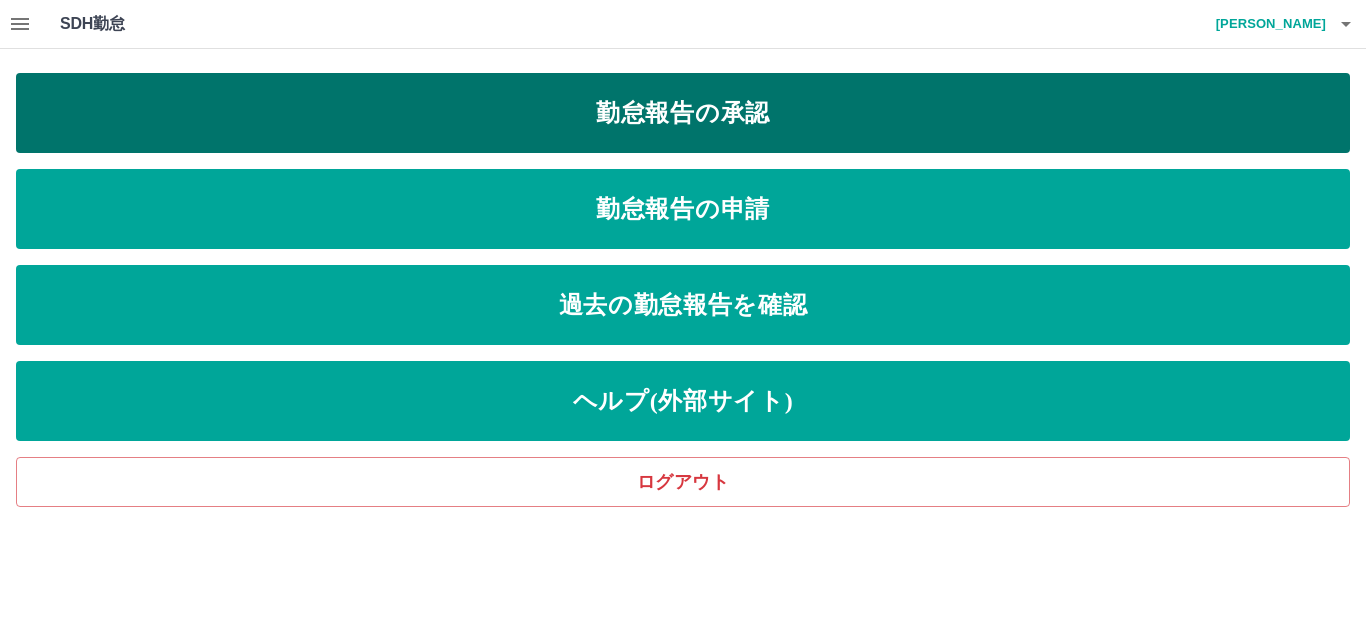 click on "勤怠報告の承認" at bounding box center (683, 113) 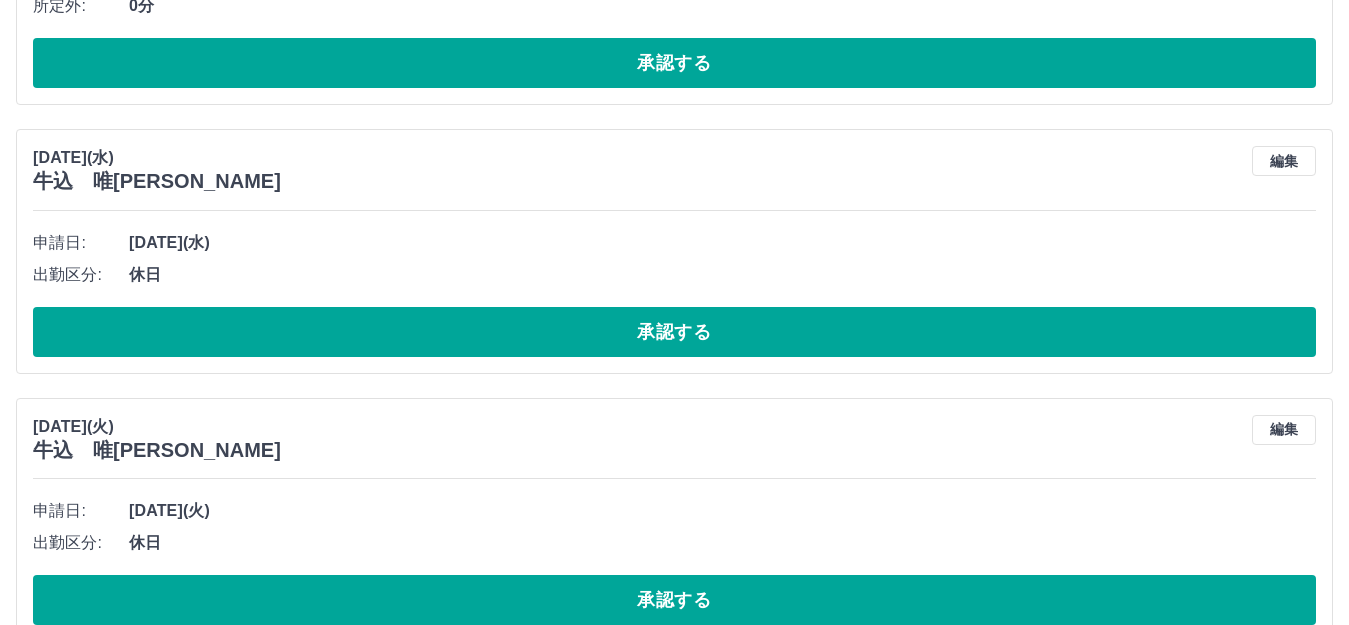 scroll, scrollTop: 2911, scrollLeft: 0, axis: vertical 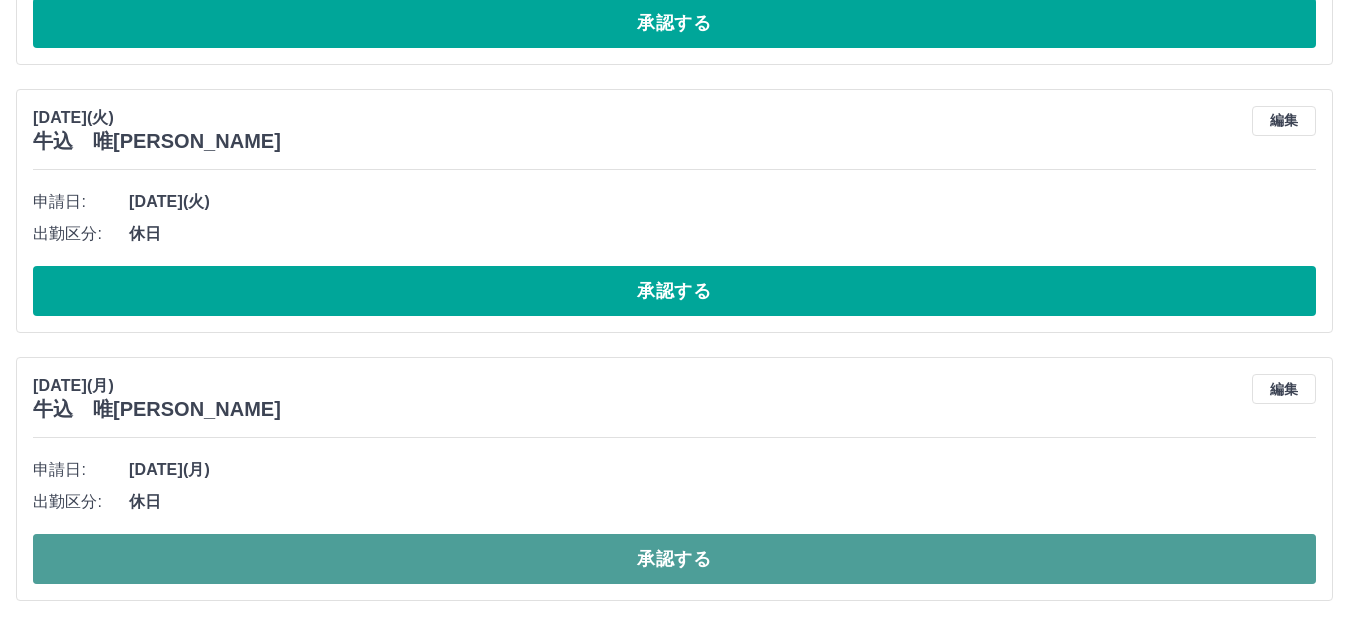 click on "承認する" at bounding box center [674, 559] 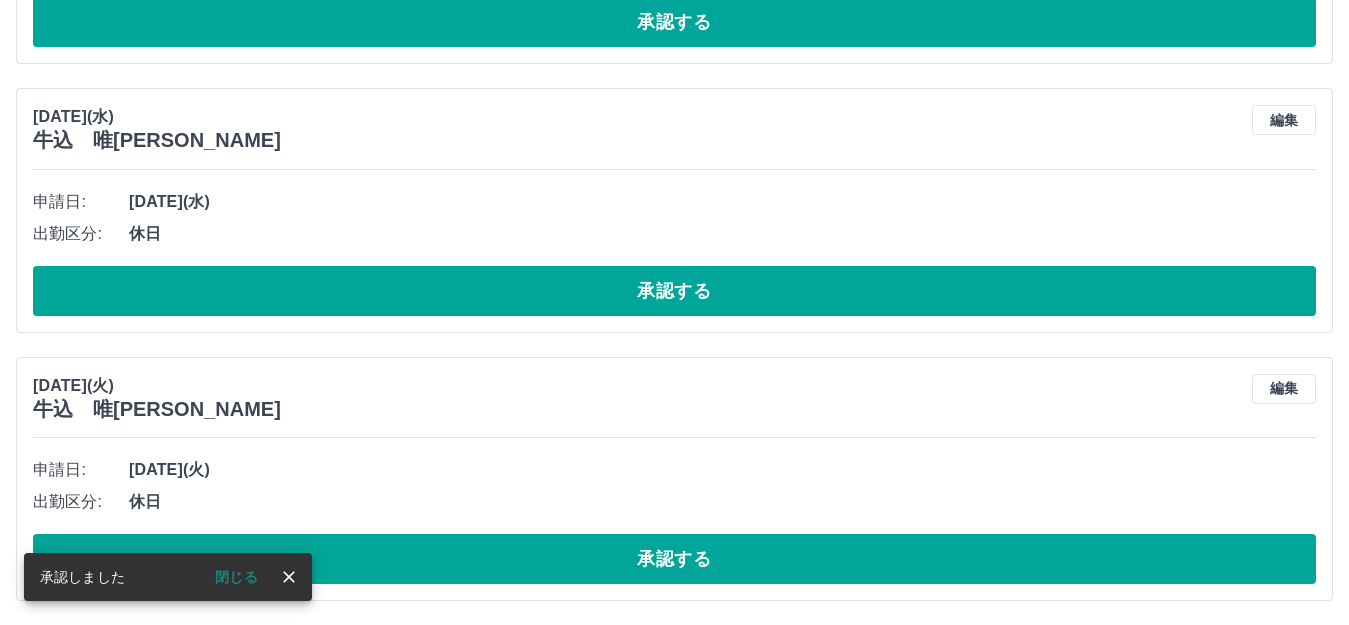 scroll, scrollTop: 2643, scrollLeft: 0, axis: vertical 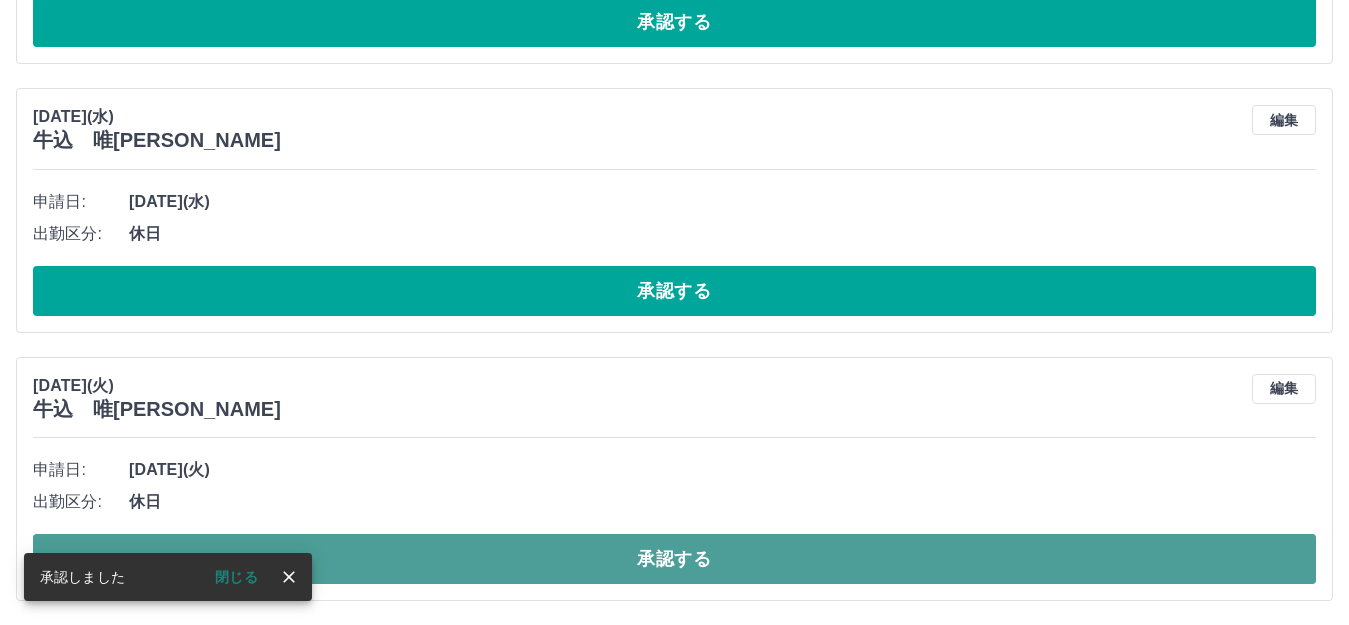 click on "承認する" at bounding box center [674, 559] 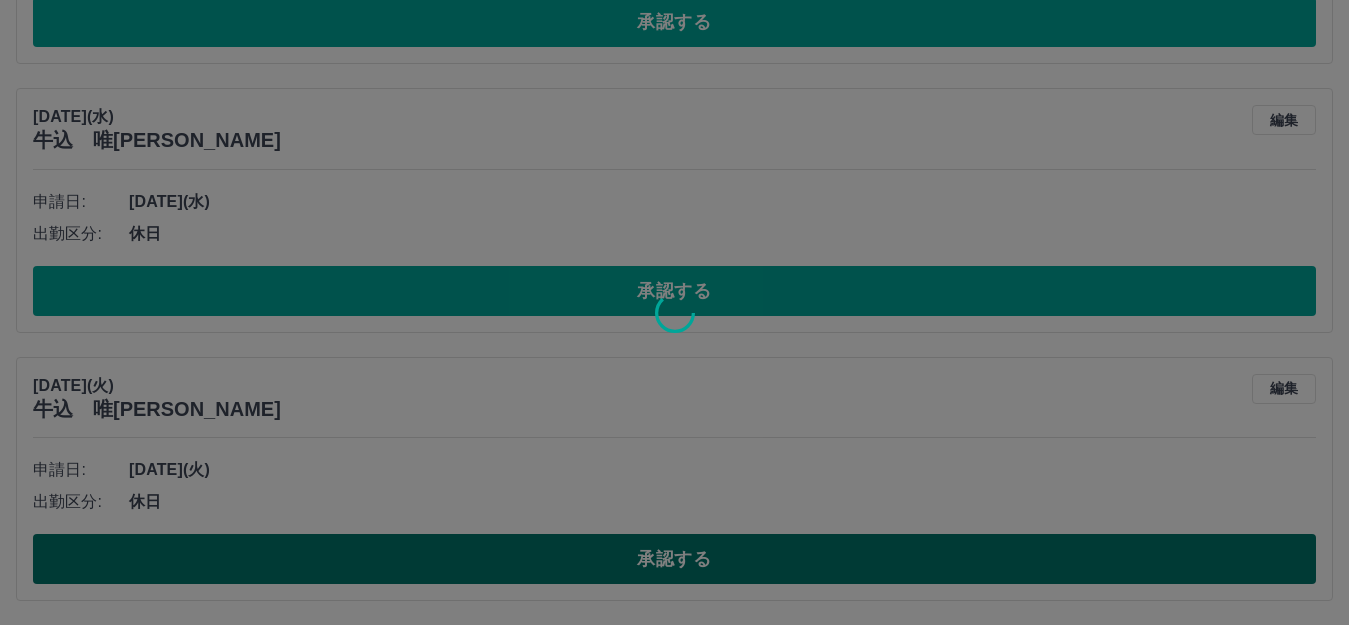 scroll, scrollTop: 2375, scrollLeft: 0, axis: vertical 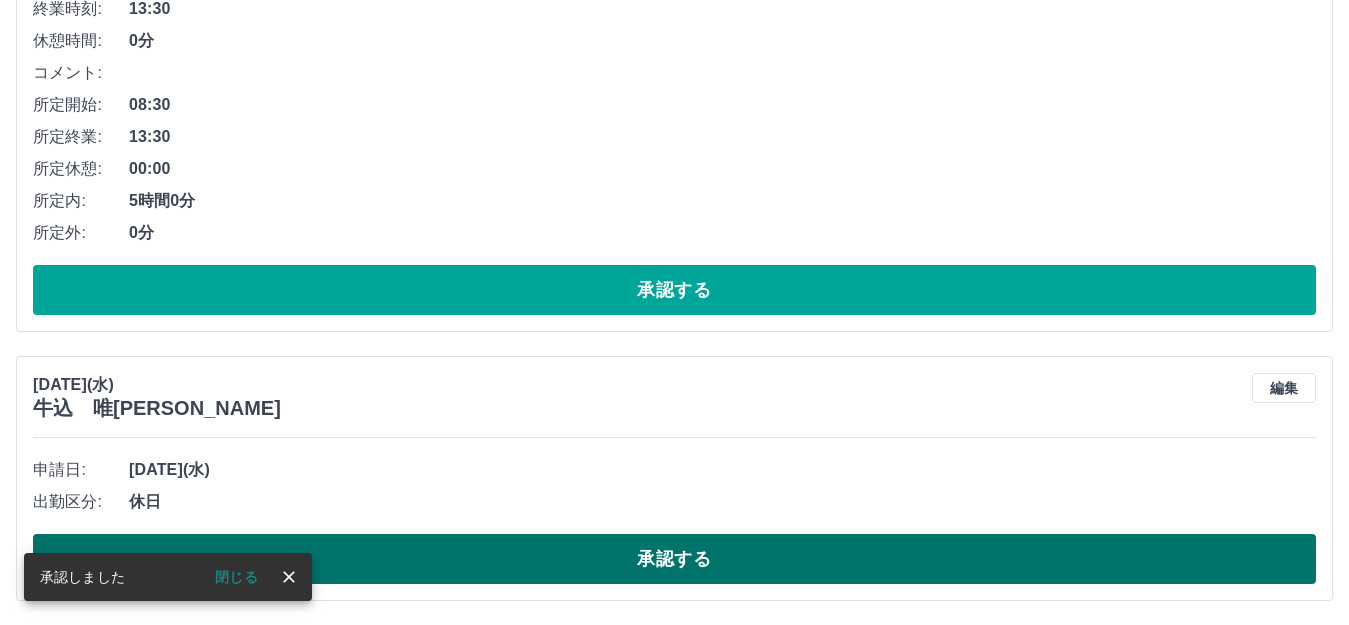 click on "承認する" at bounding box center [674, 559] 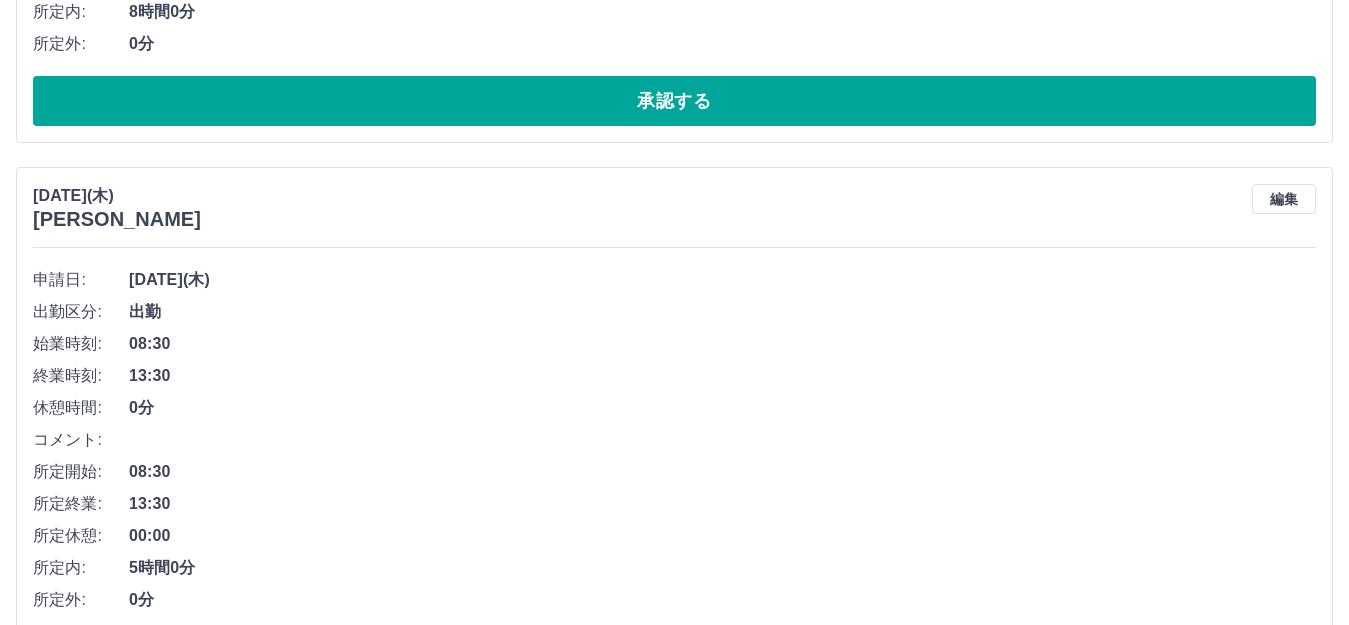 scroll, scrollTop: 2106, scrollLeft: 0, axis: vertical 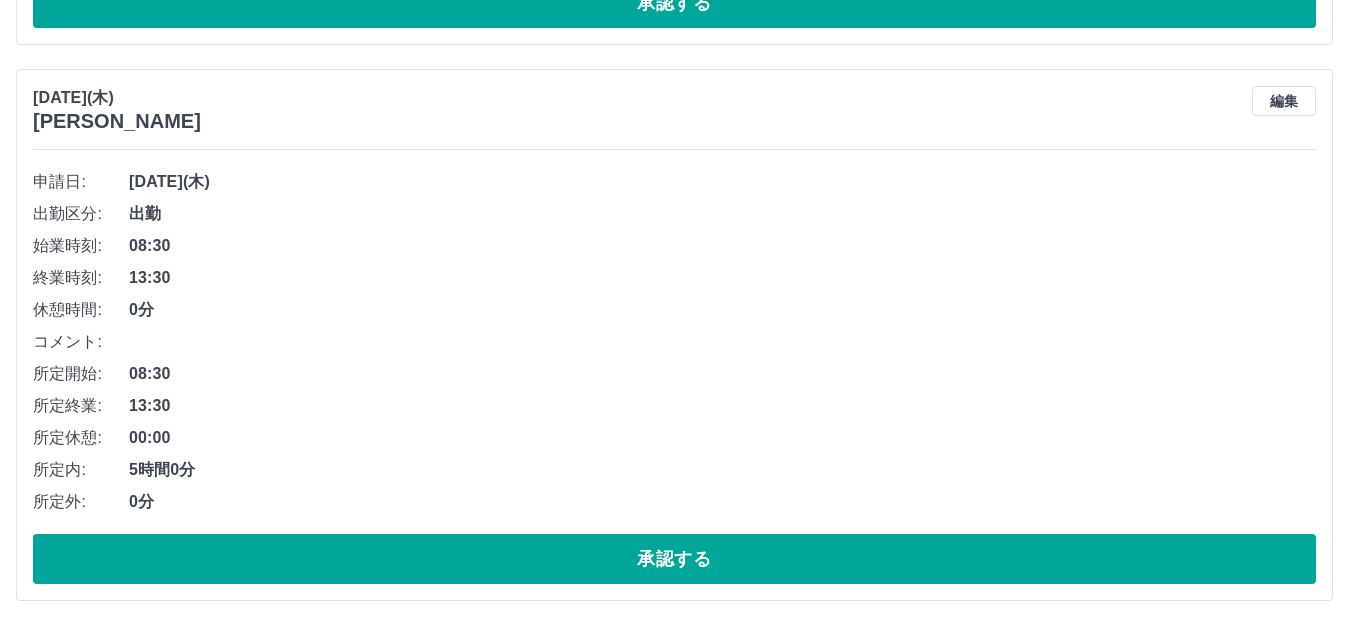 click on "2025年7月10日(木) 宮田　知子 編集" at bounding box center (674, 109) 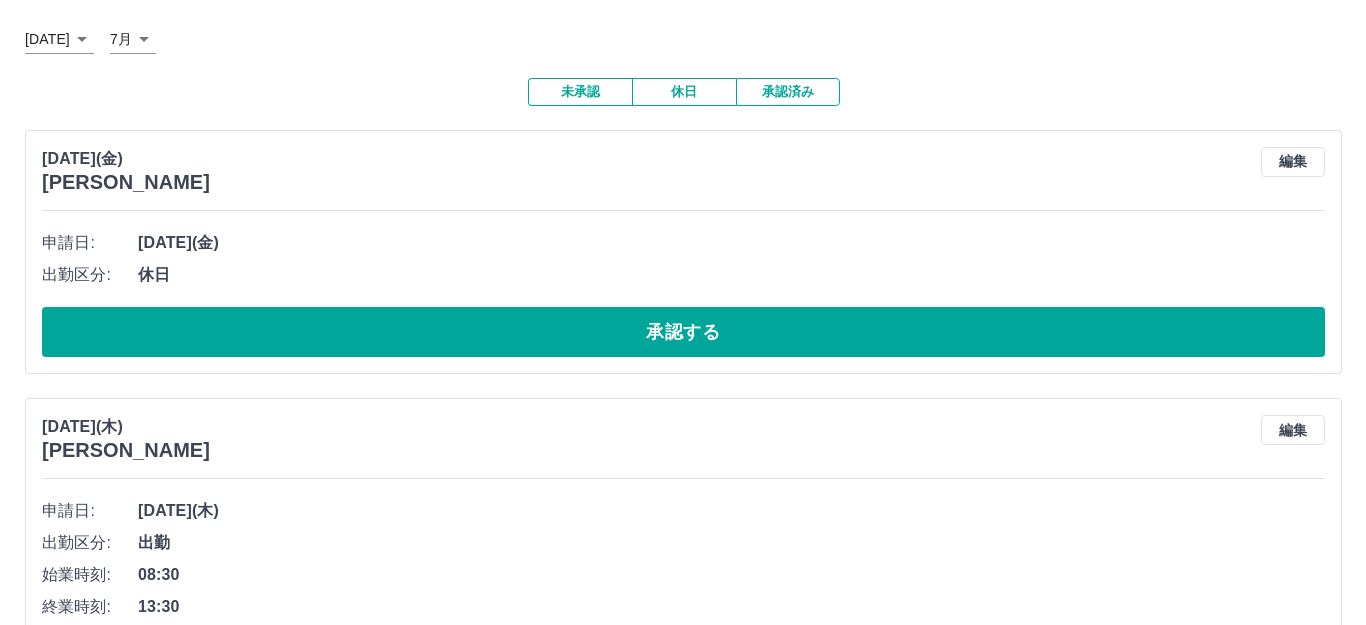 scroll, scrollTop: 0, scrollLeft: 0, axis: both 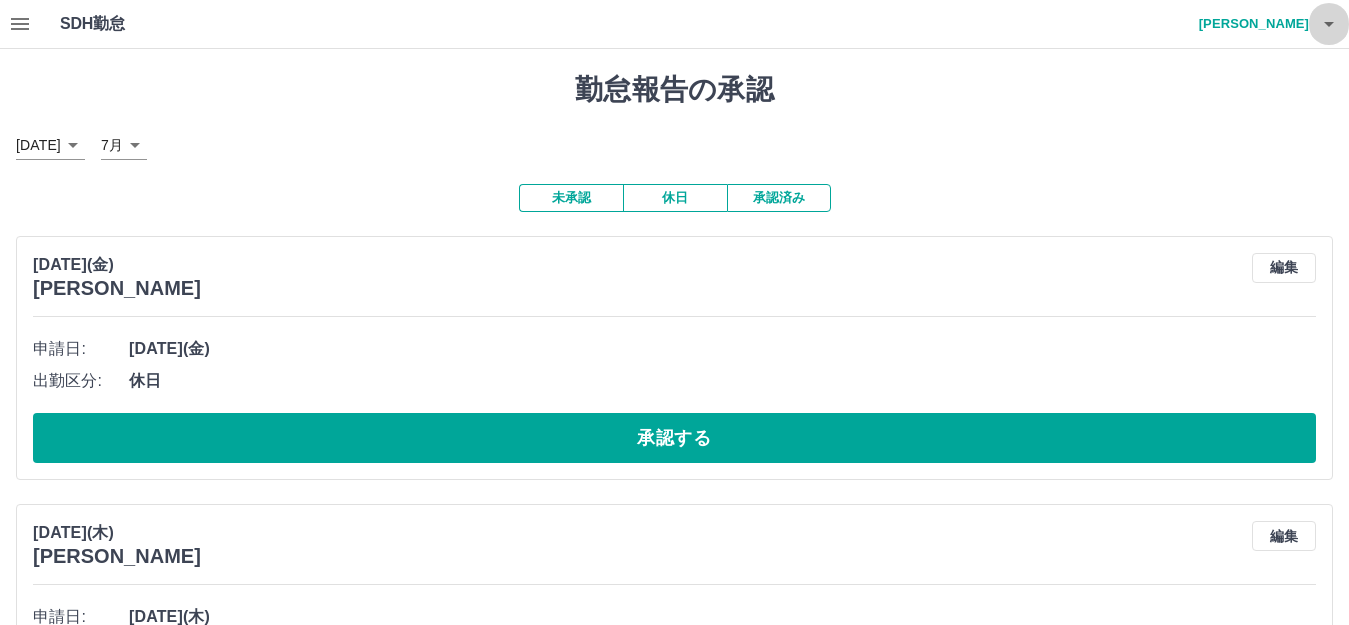 click 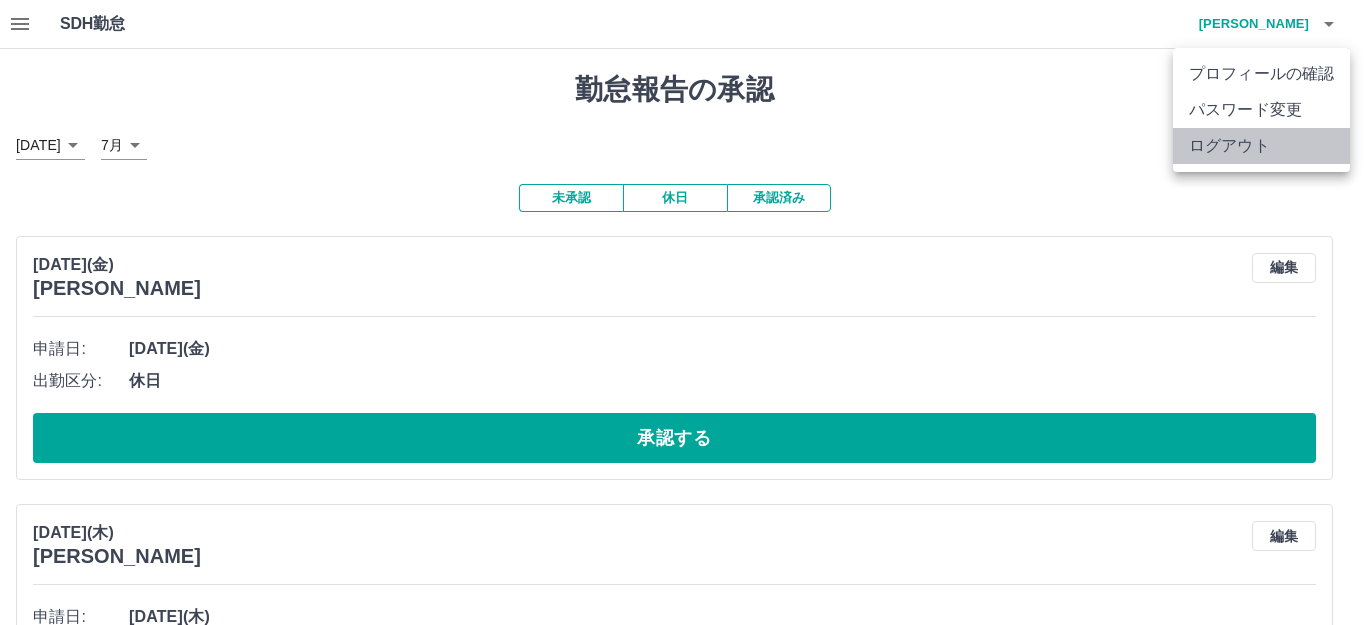 click on "ログアウト" at bounding box center (1261, 146) 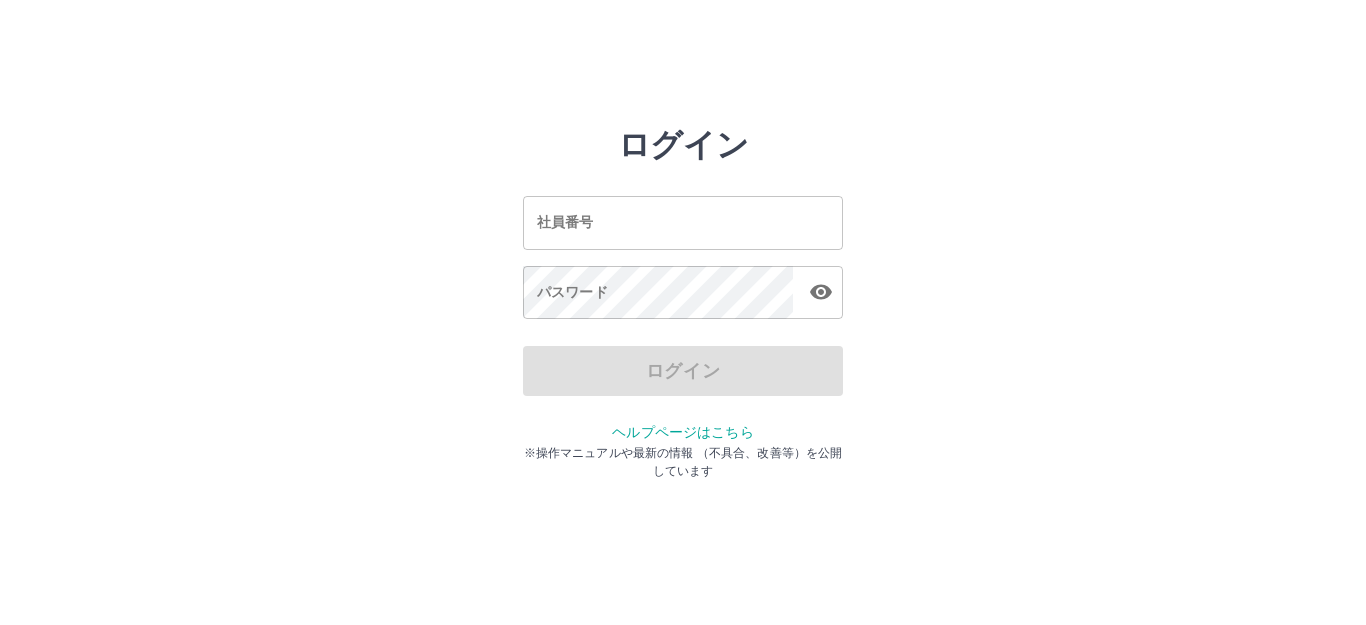 scroll, scrollTop: 0, scrollLeft: 0, axis: both 